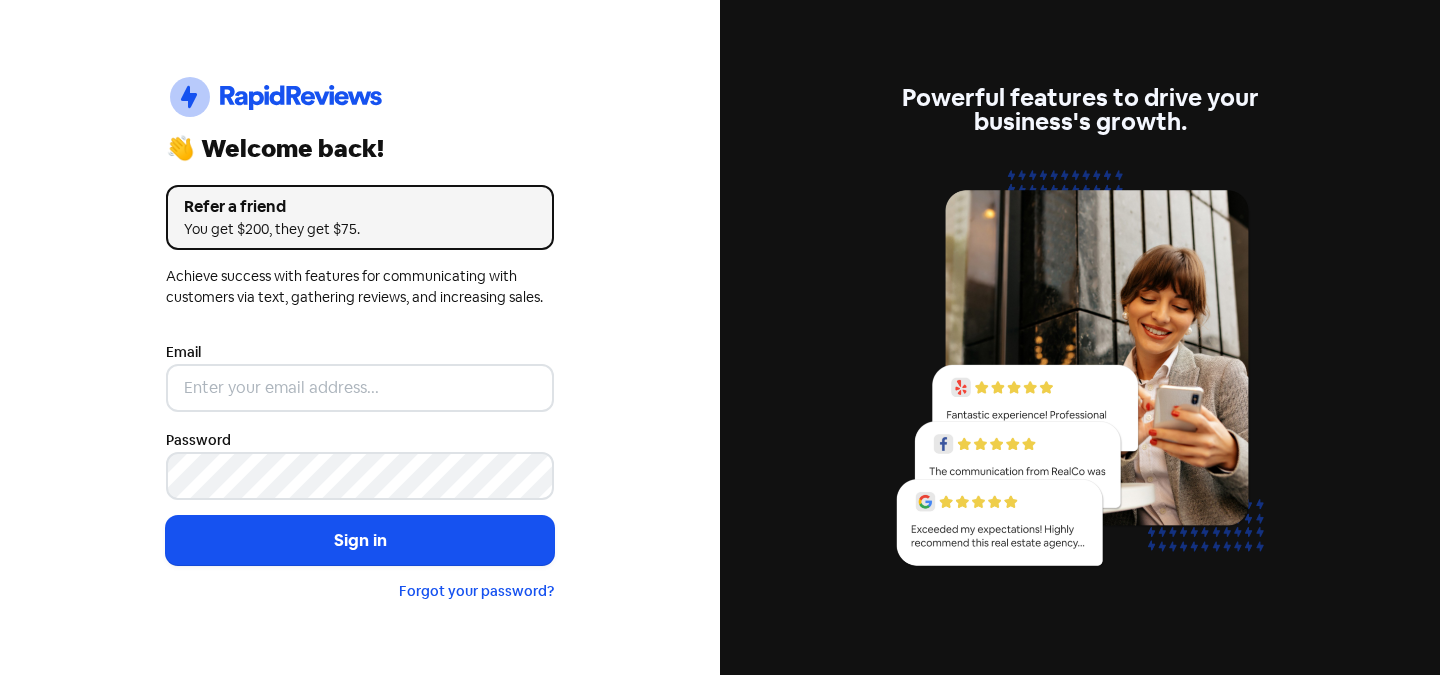 scroll, scrollTop: 0, scrollLeft: 0, axis: both 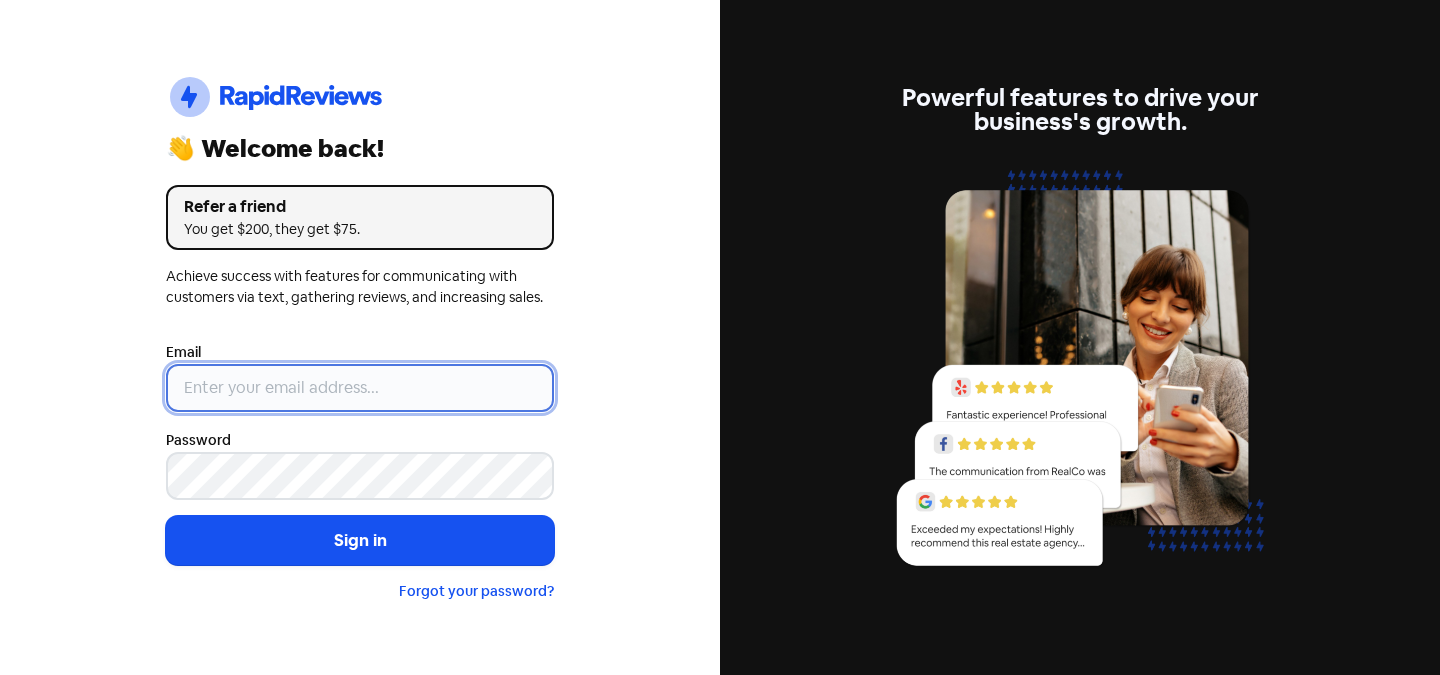 click at bounding box center [360, 388] 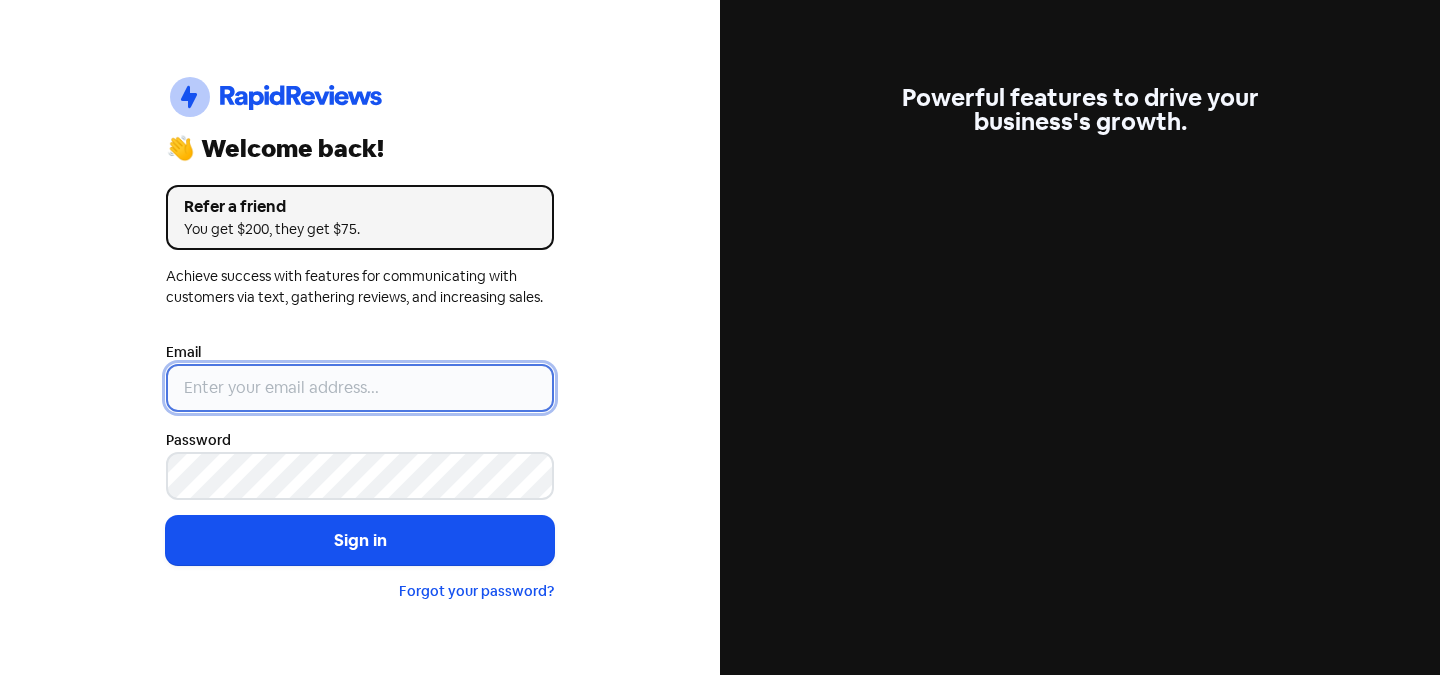 type on "info@example.com" 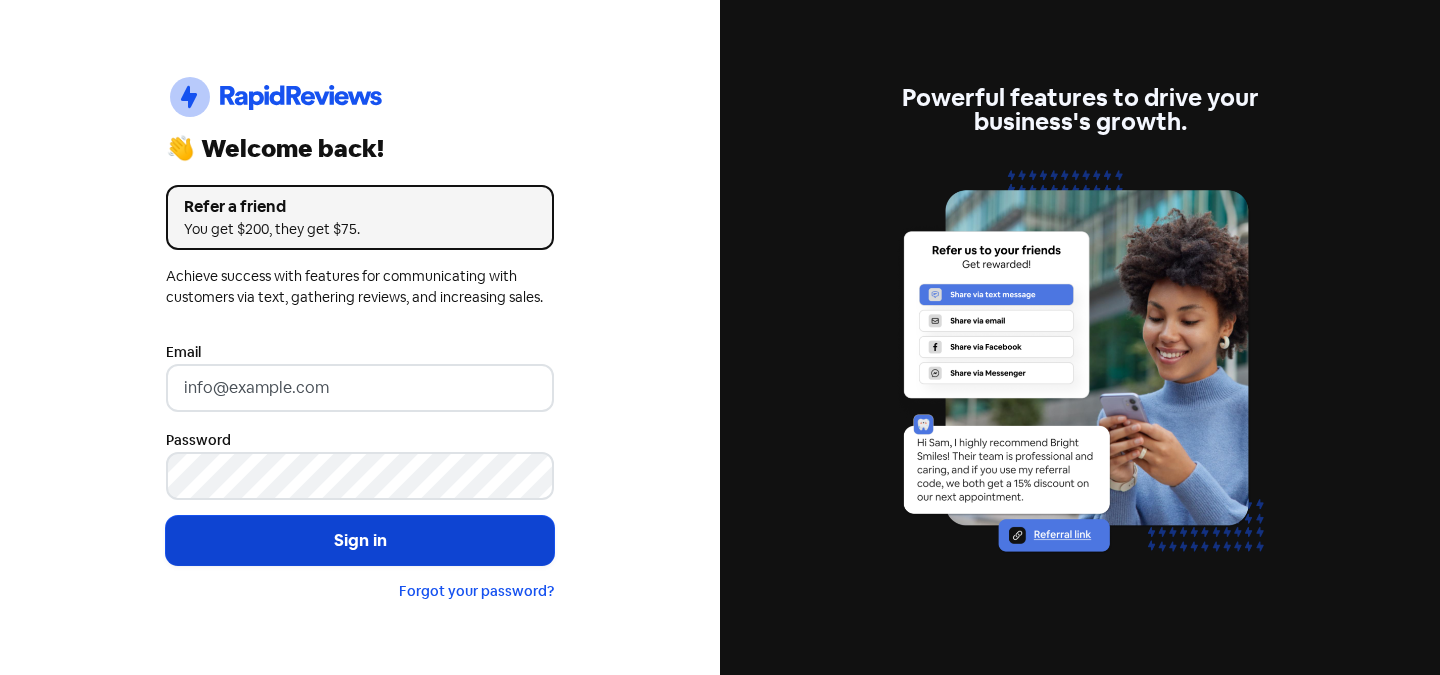 click on "Sign in" at bounding box center [360, 541] 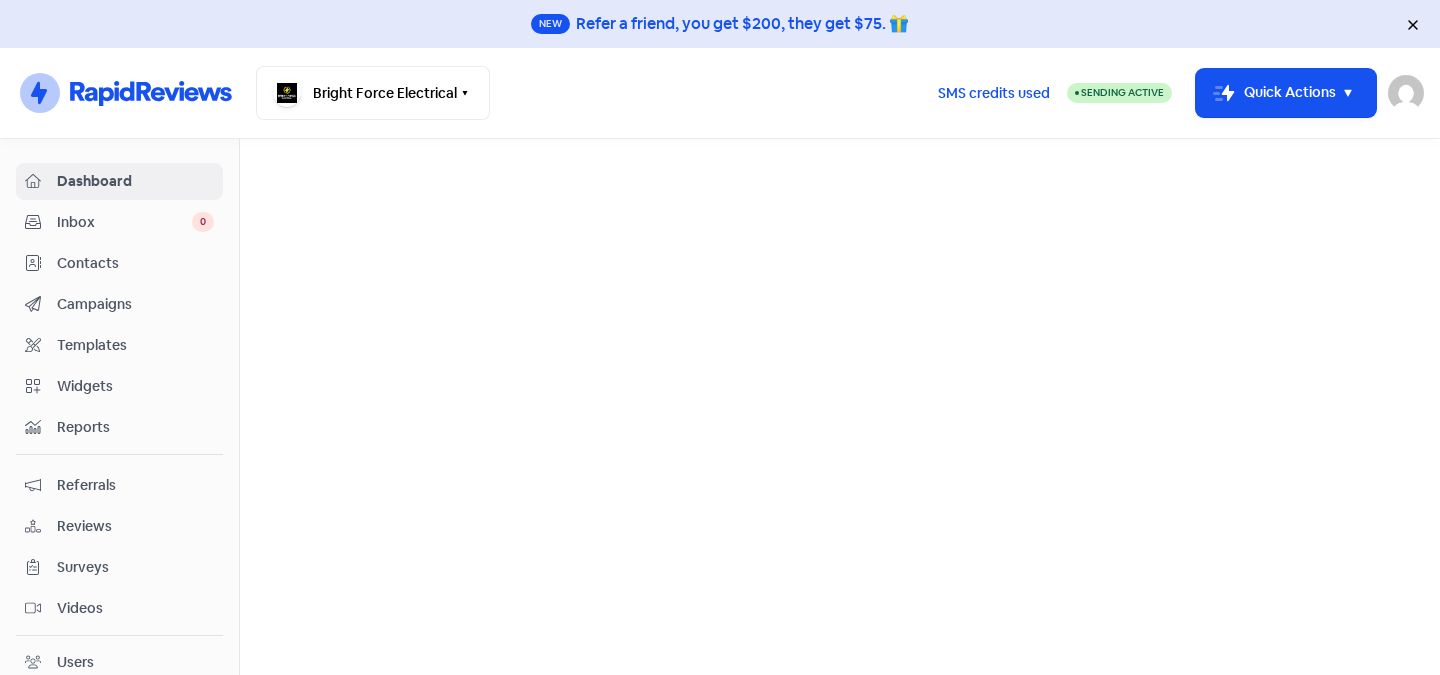 scroll, scrollTop: 0, scrollLeft: 0, axis: both 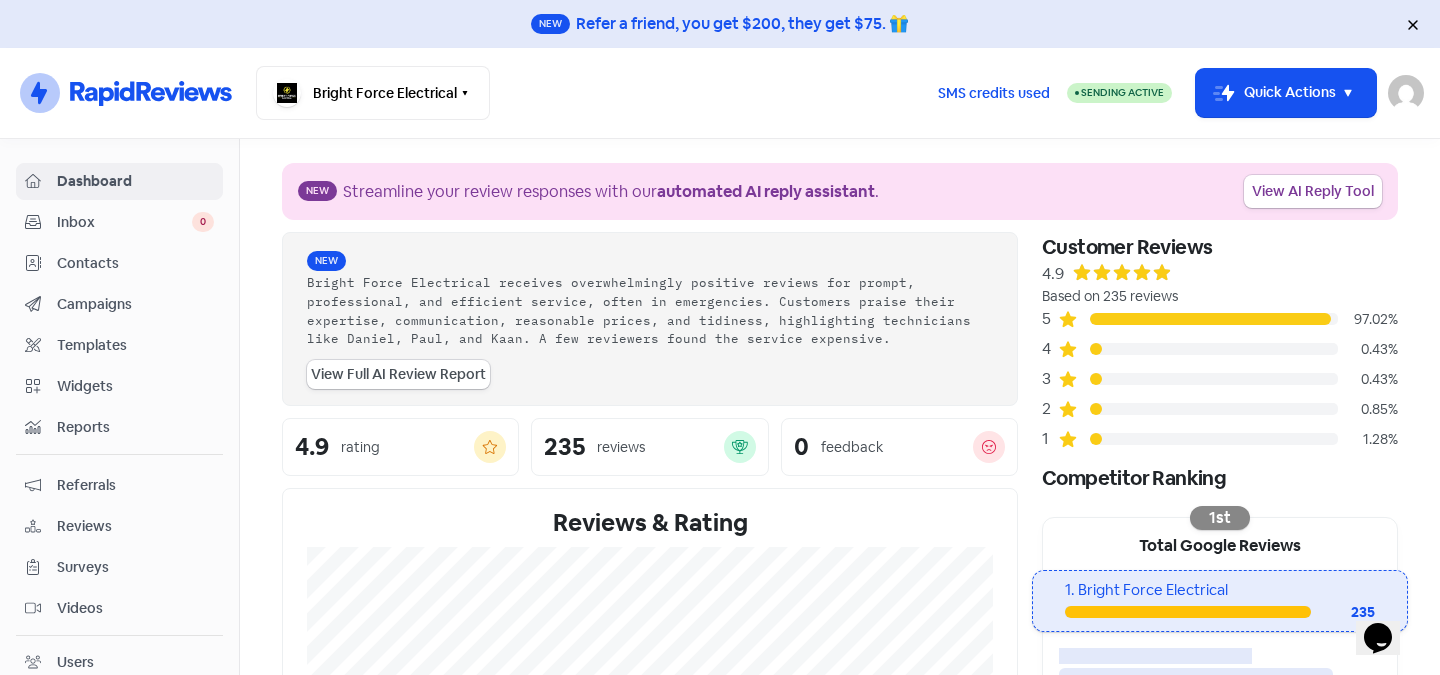 click on "Reviews" at bounding box center [135, 526] 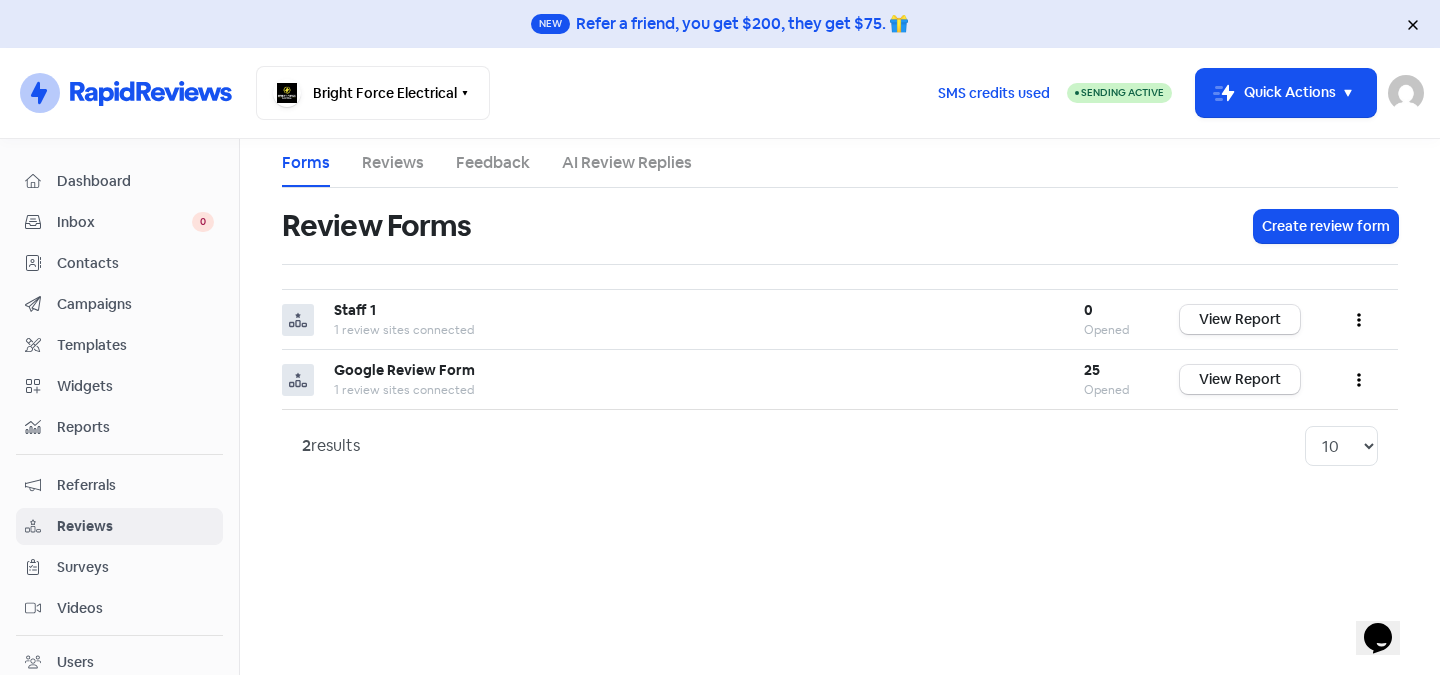 click on "Reviews" at bounding box center [393, 163] 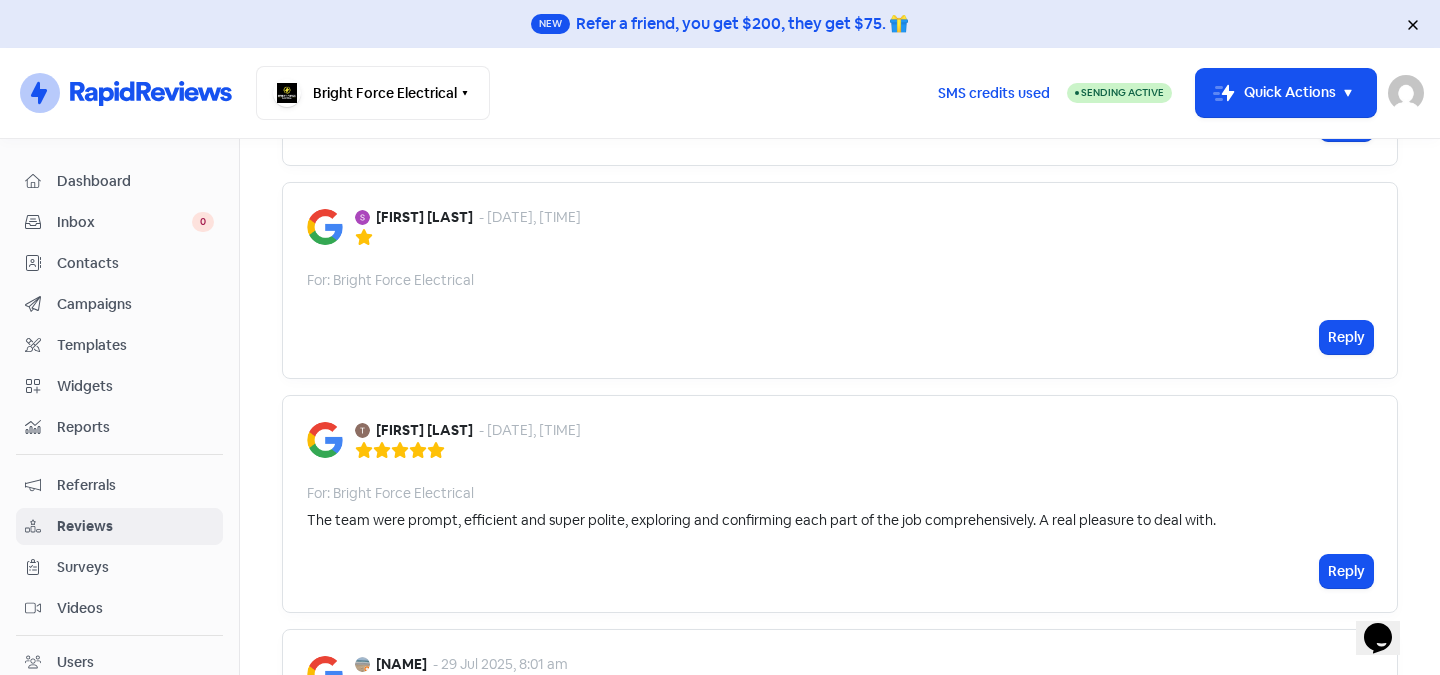 scroll, scrollTop: 1000, scrollLeft: 0, axis: vertical 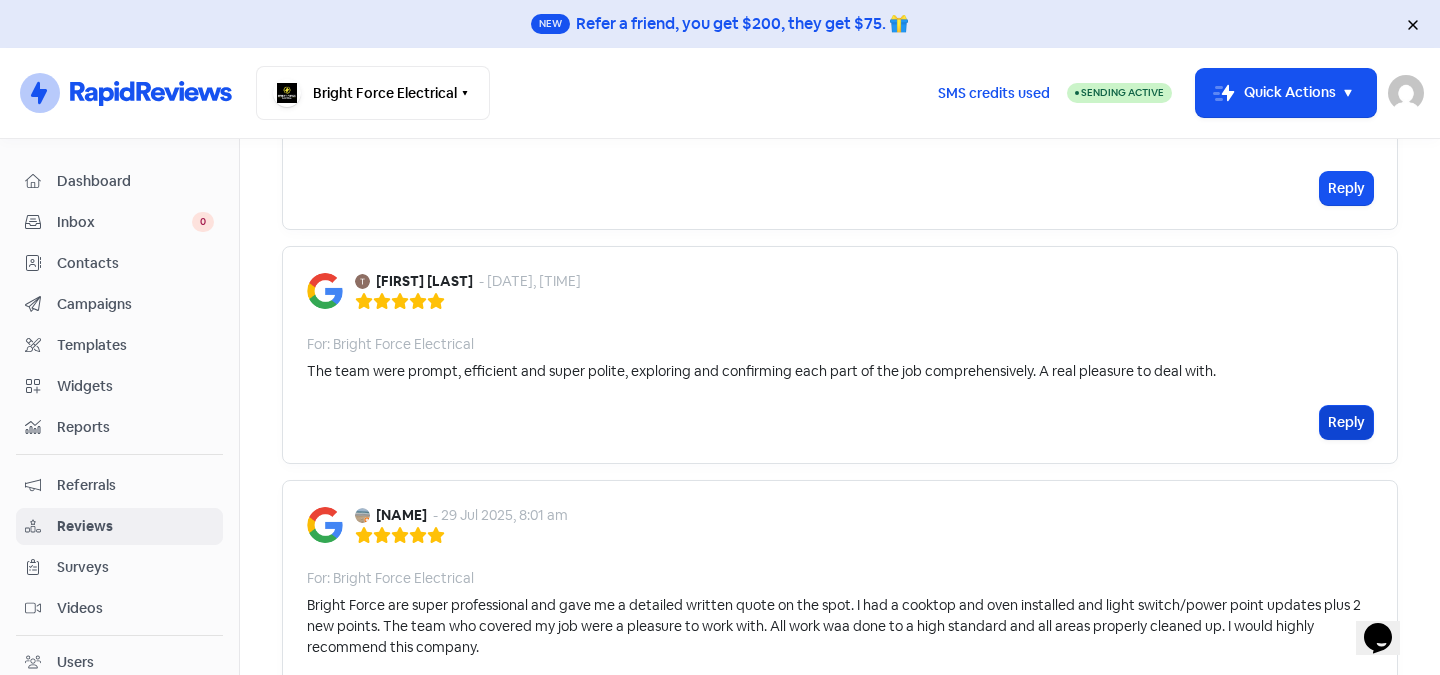 click on "Reply" at bounding box center (1346, 422) 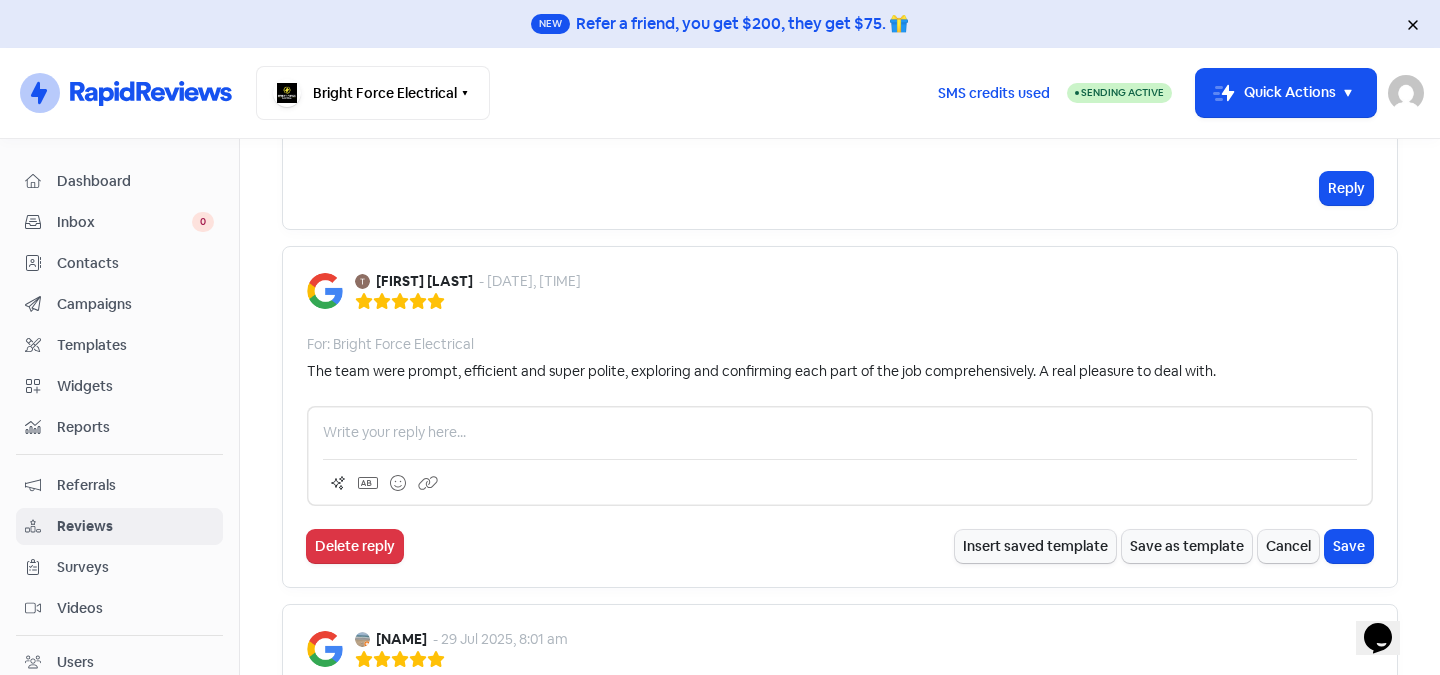 click at bounding box center (840, 432) 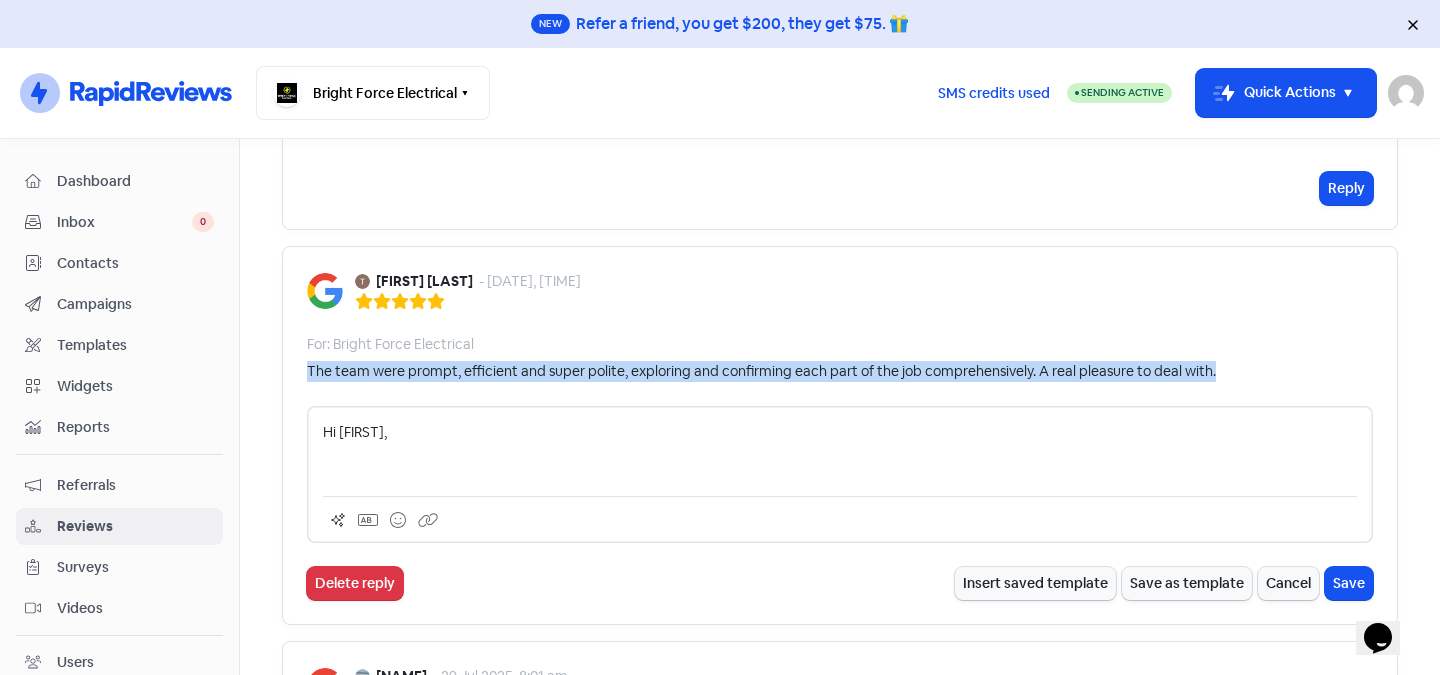 drag, startPoint x: 302, startPoint y: 367, endPoint x: 1228, endPoint y: 369, distance: 926.00214 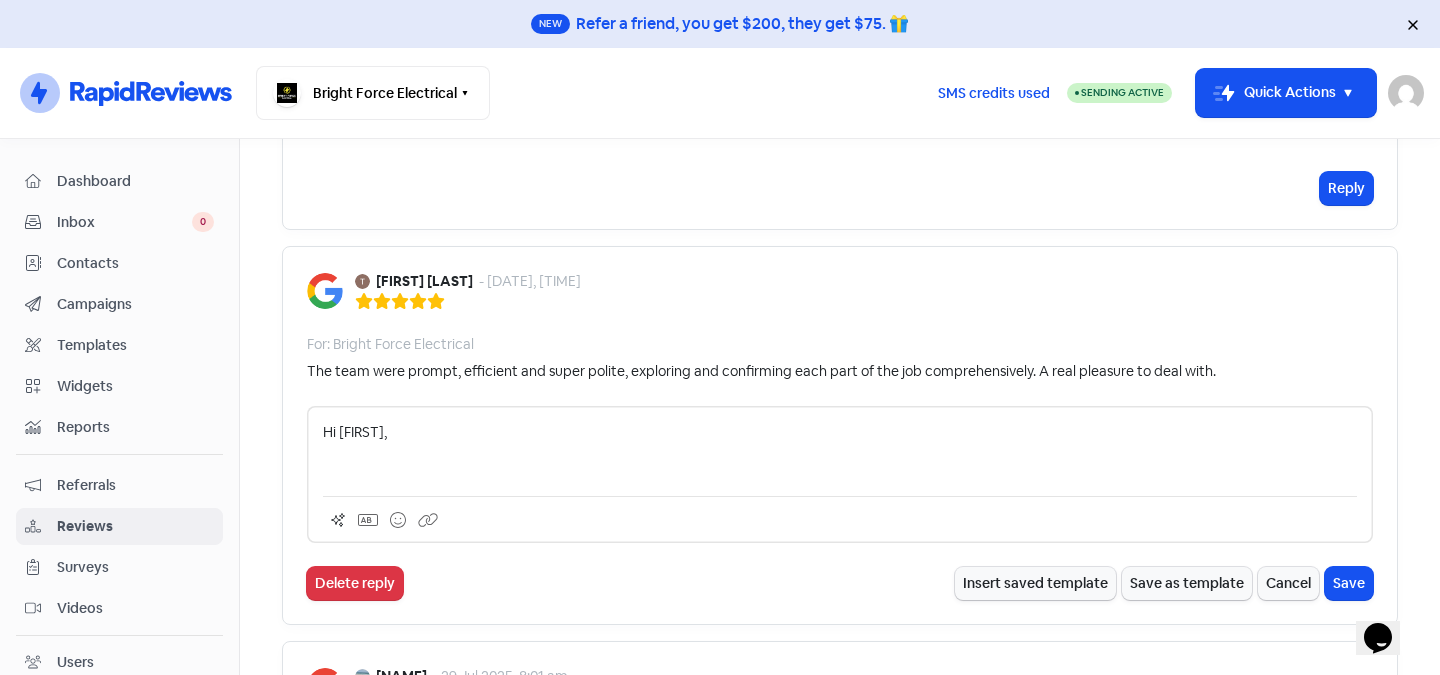 click on "Hi Tom," at bounding box center (840, 432) 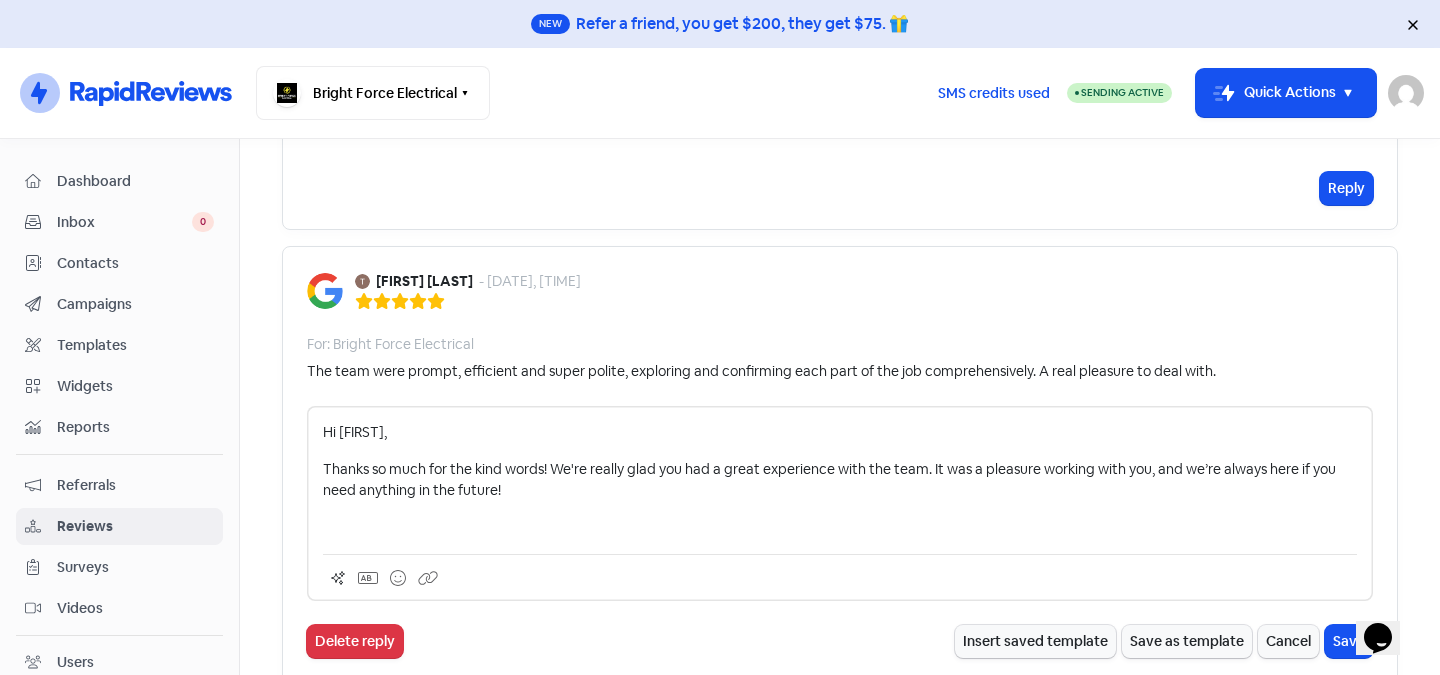 click on "Thanks so much for the kind words! We're really glad you had a great experience with the team. It was a pleasure working with you, and we’re always here if you need anything in the future!" at bounding box center [840, 480] 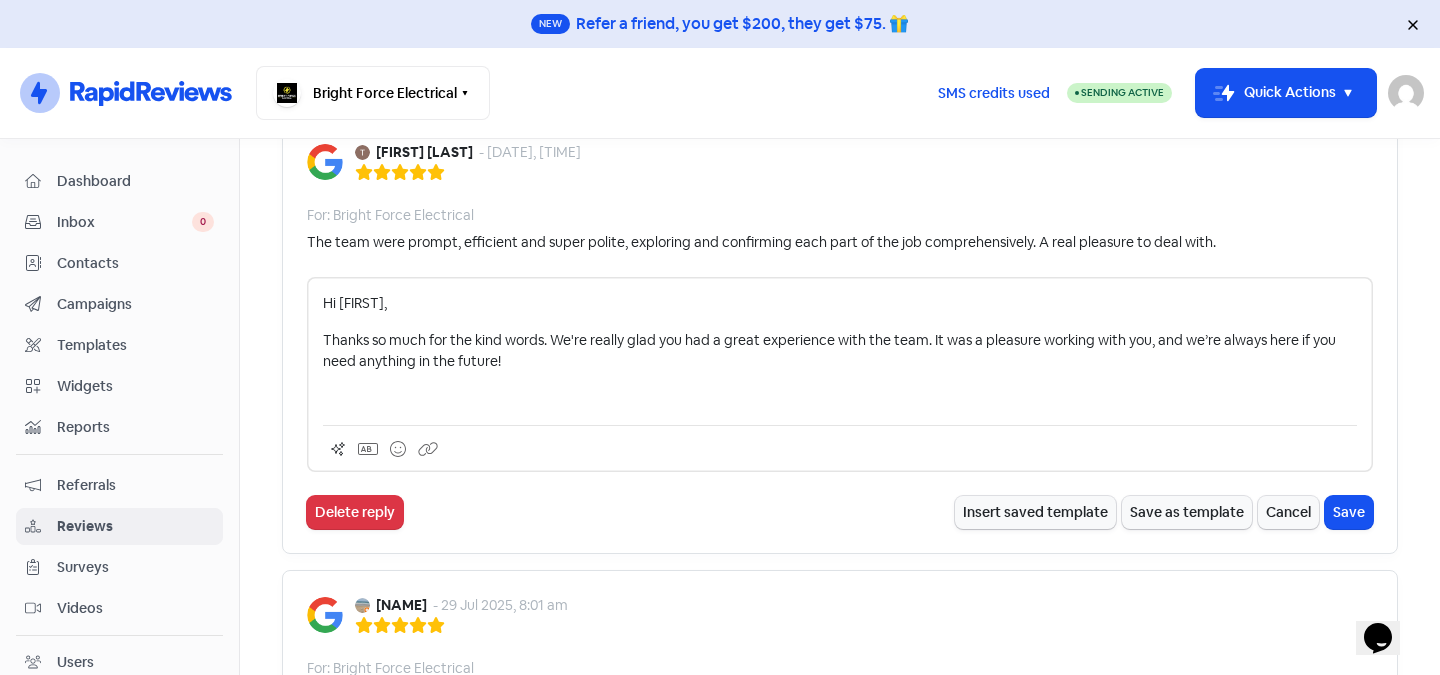 scroll, scrollTop: 1100, scrollLeft: 0, axis: vertical 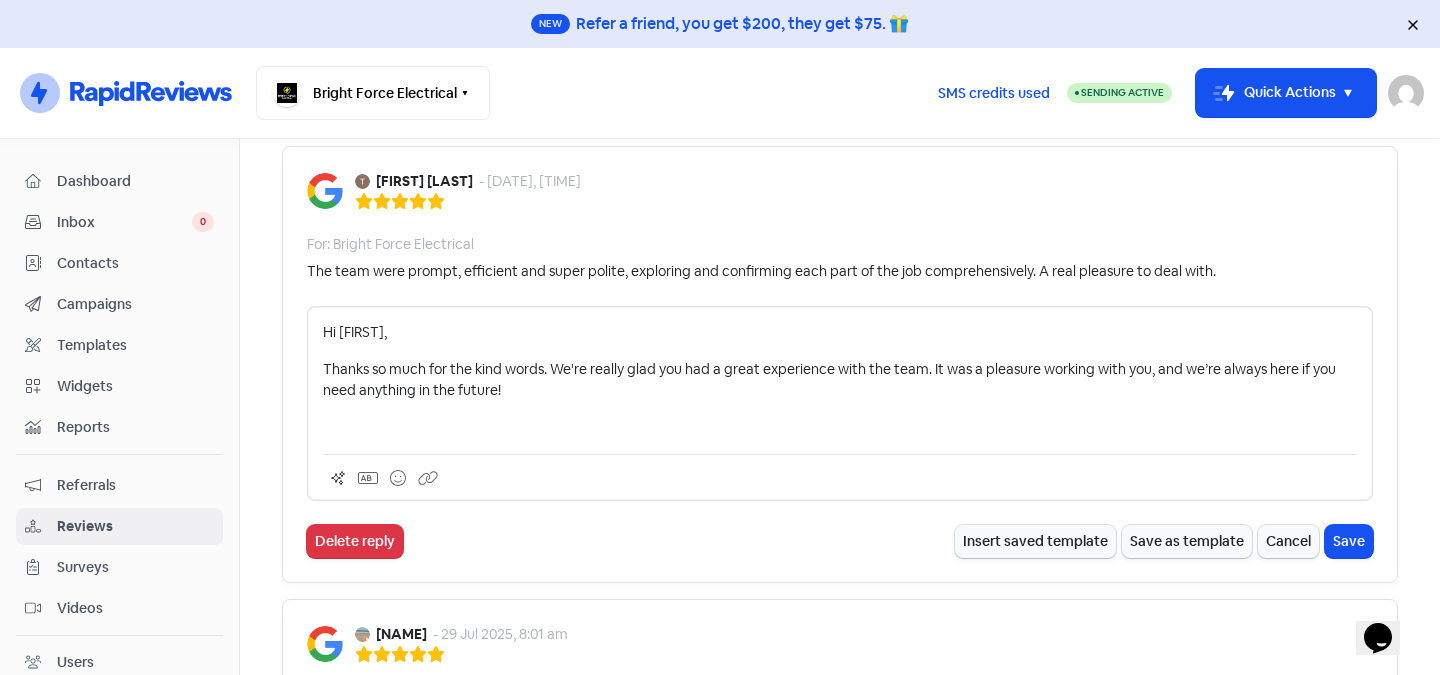 click on "Thanks so much for the kind words. We're really glad you had a great experience with the team. It was a pleasure working with you, and we’re always here if you need anything in the future!" at bounding box center [840, 380] 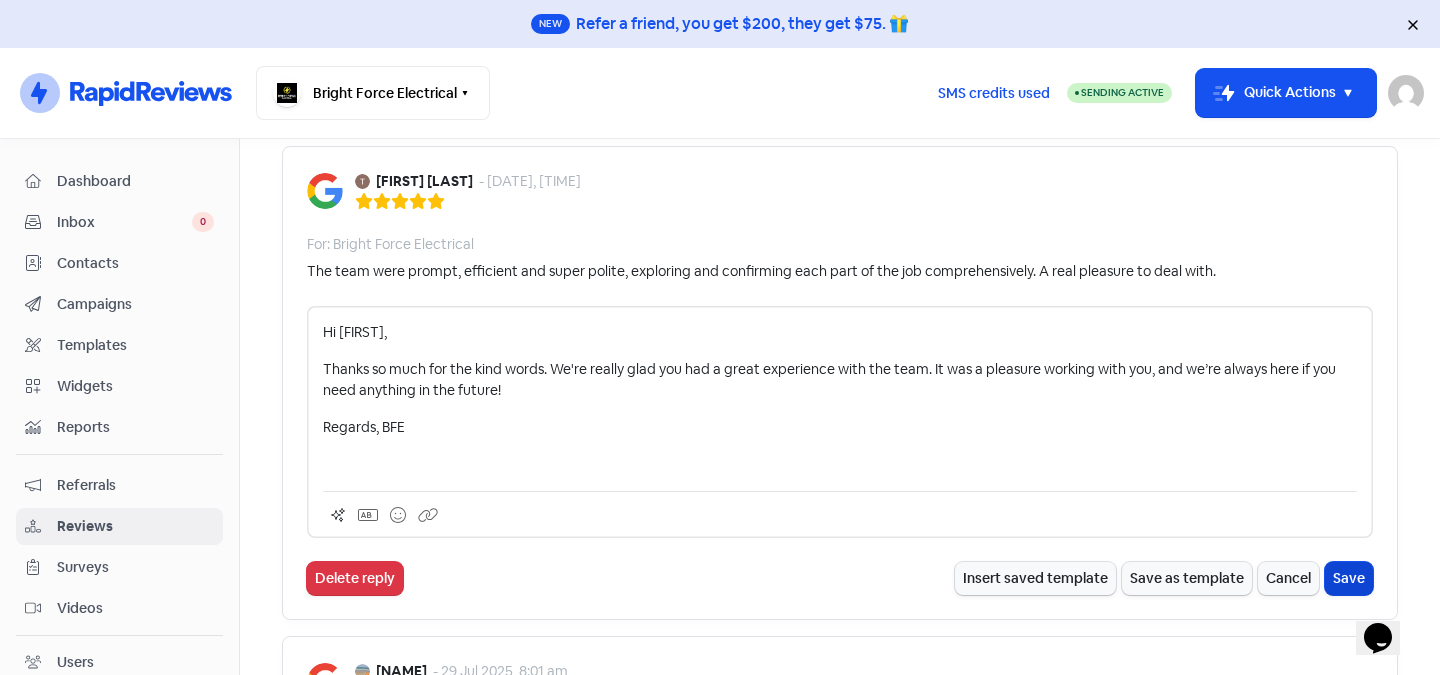 click on "Save" at bounding box center (1349, 578) 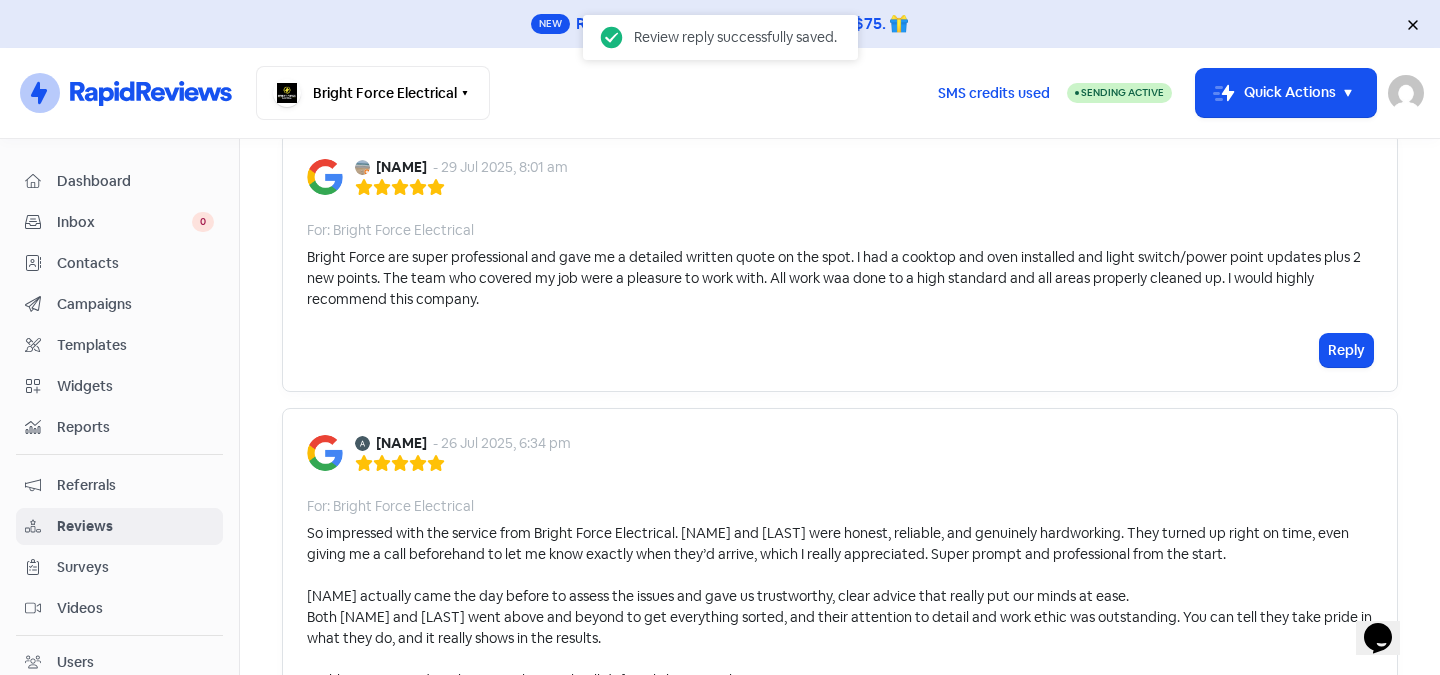scroll, scrollTop: 1600, scrollLeft: 0, axis: vertical 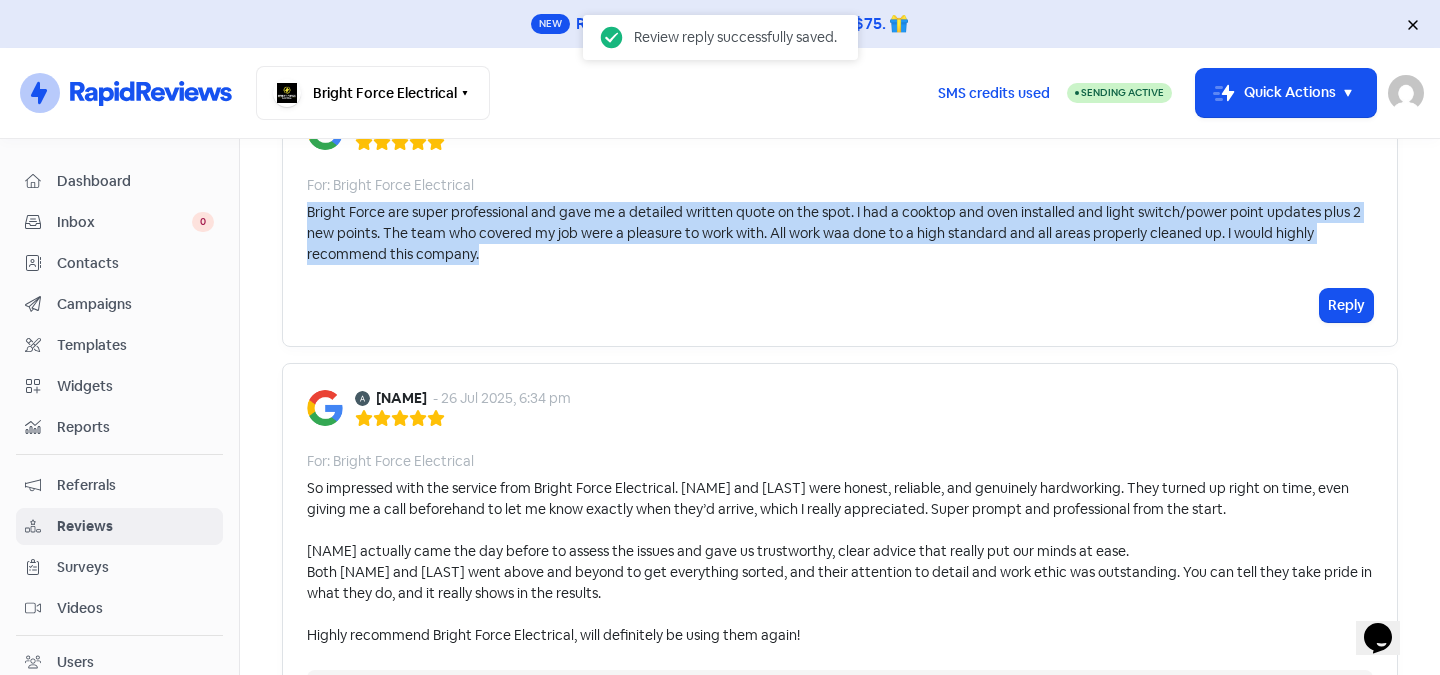 drag, startPoint x: 484, startPoint y: 271, endPoint x: 289, endPoint y: 241, distance: 197.29419 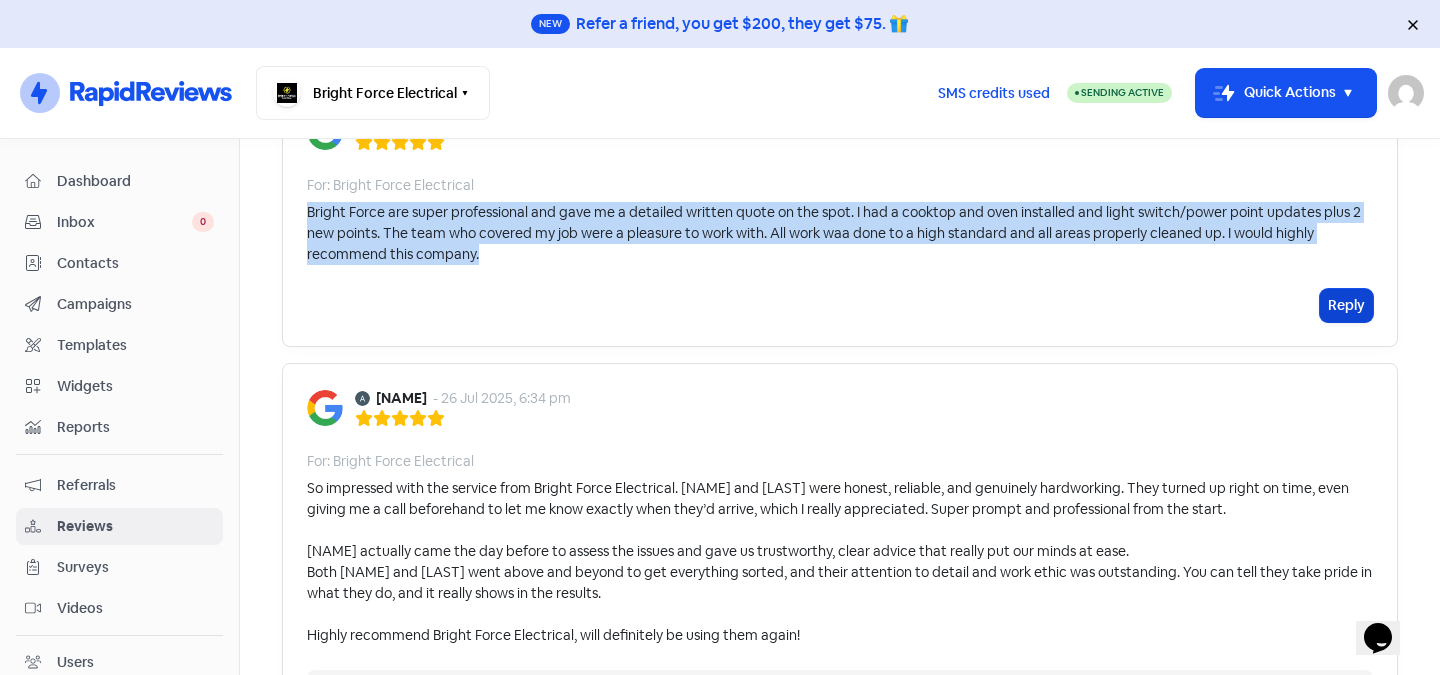 click on "Reply" at bounding box center [1346, 305] 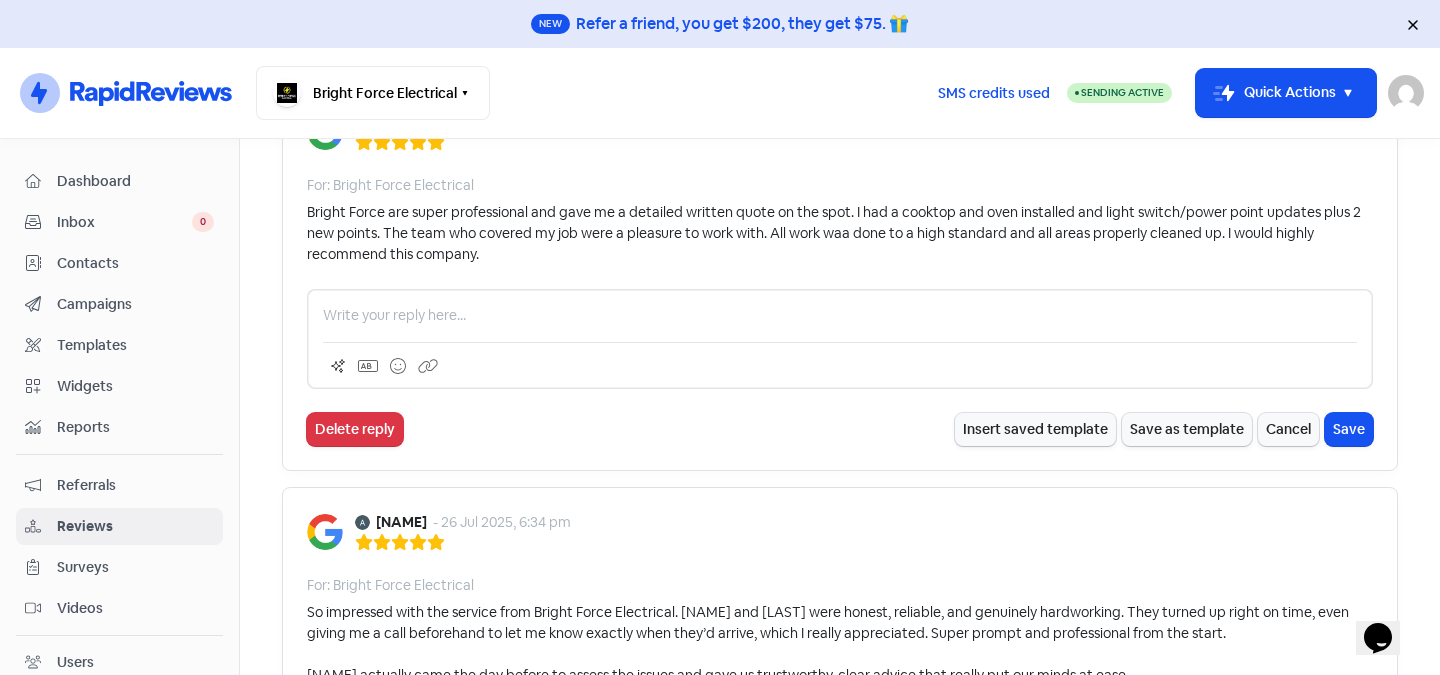 click at bounding box center [840, 315] 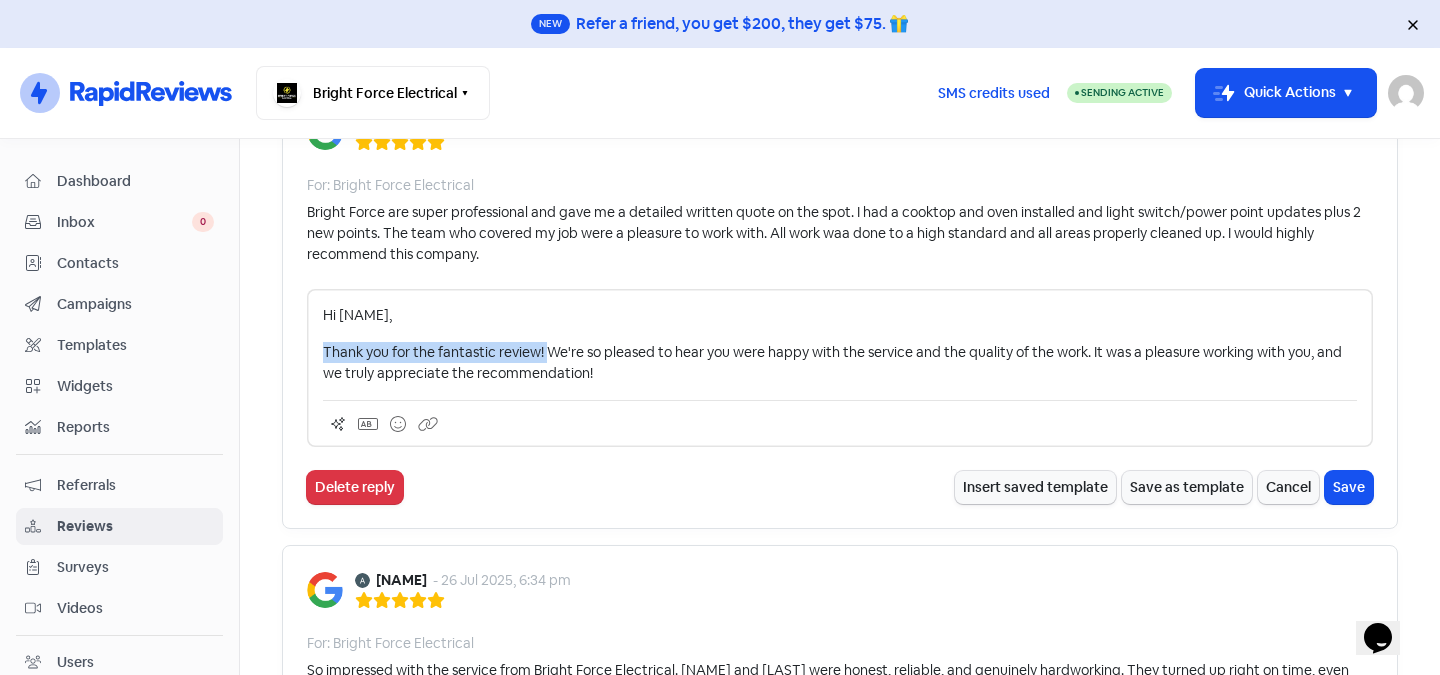 drag, startPoint x: 540, startPoint y: 371, endPoint x: 313, endPoint y: 366, distance: 227.05505 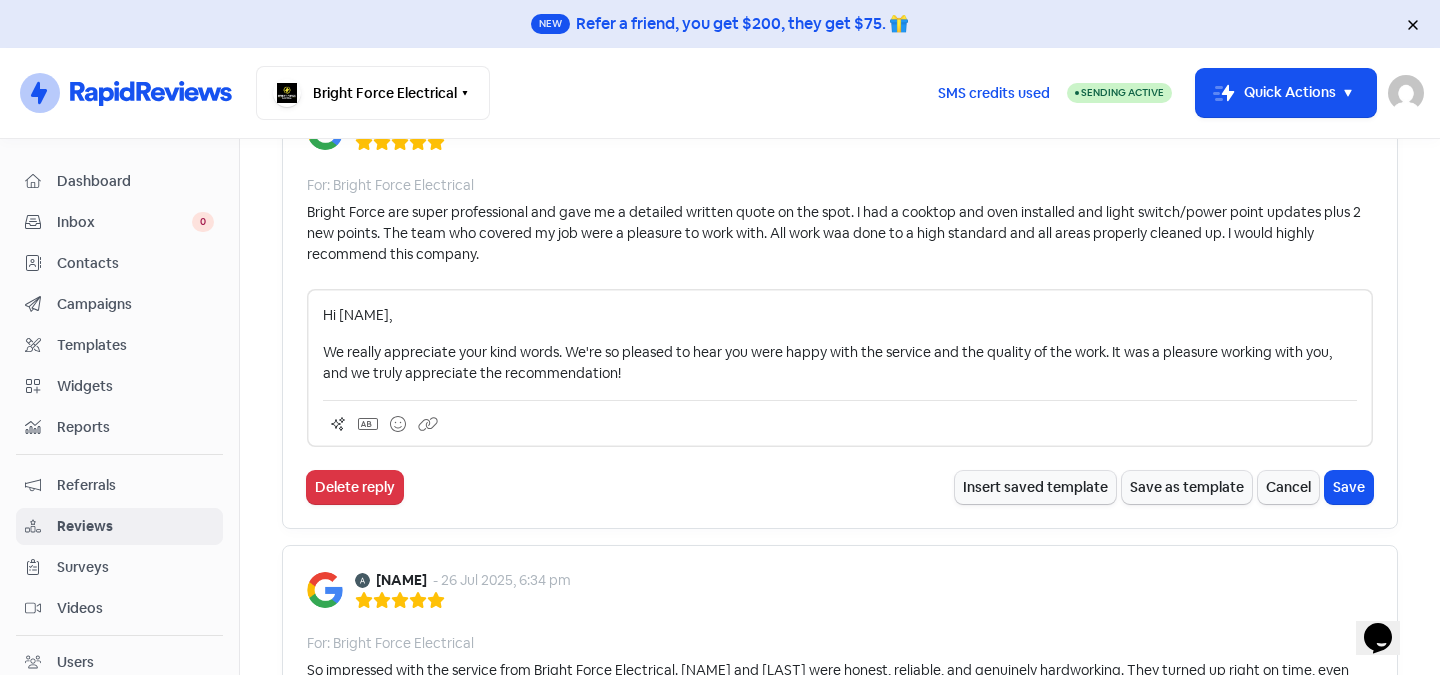 click on "We really appreciate your kind words. We're so pleased to hear you were happy with the service and the quality of the work. It was a pleasure working with you, and we truly appreciate the recommendation!" at bounding box center (840, 363) 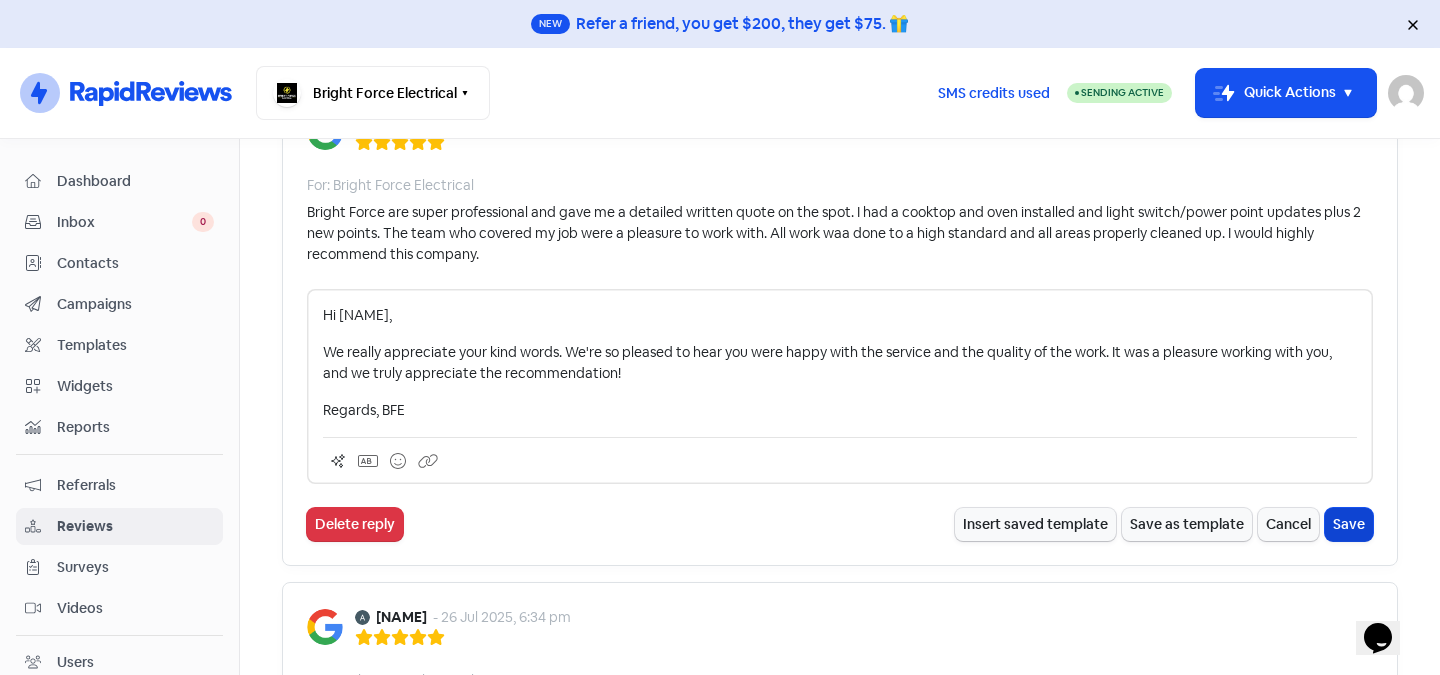 click on "Save" at bounding box center [1349, 524] 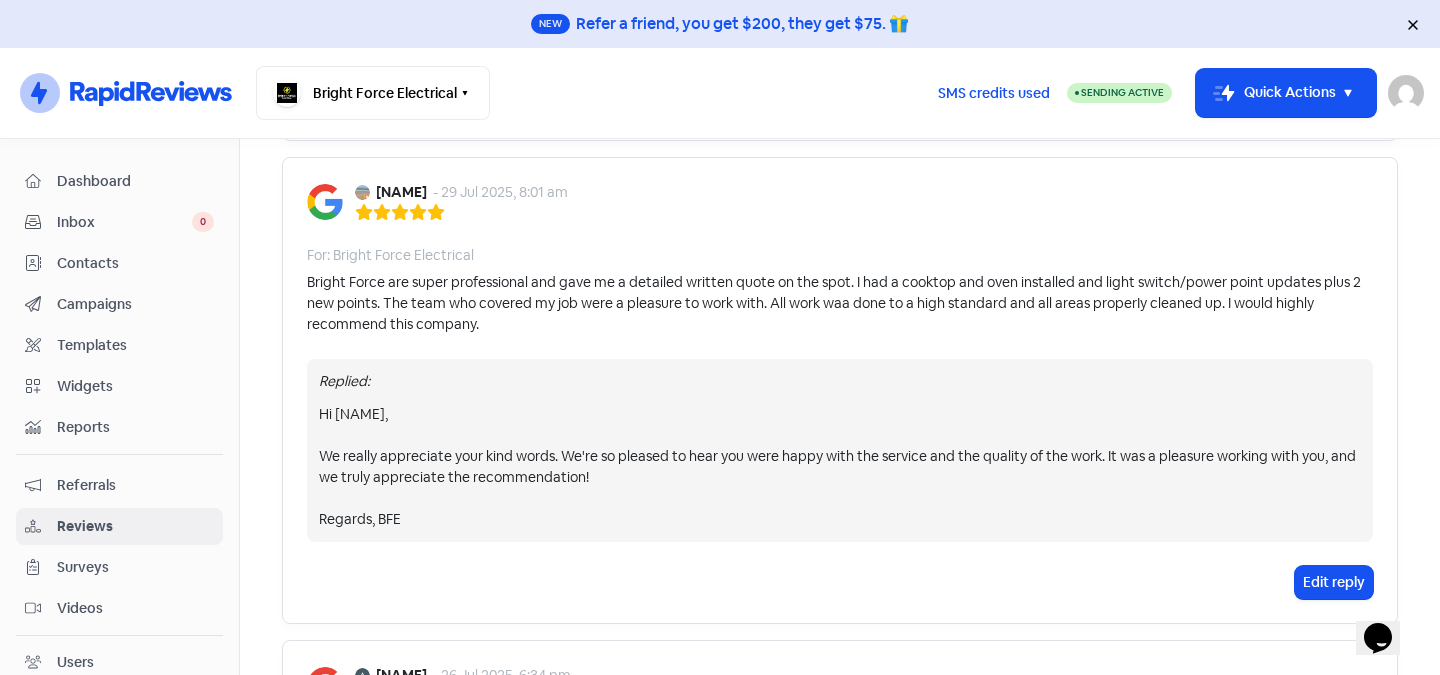 scroll, scrollTop: 1500, scrollLeft: 0, axis: vertical 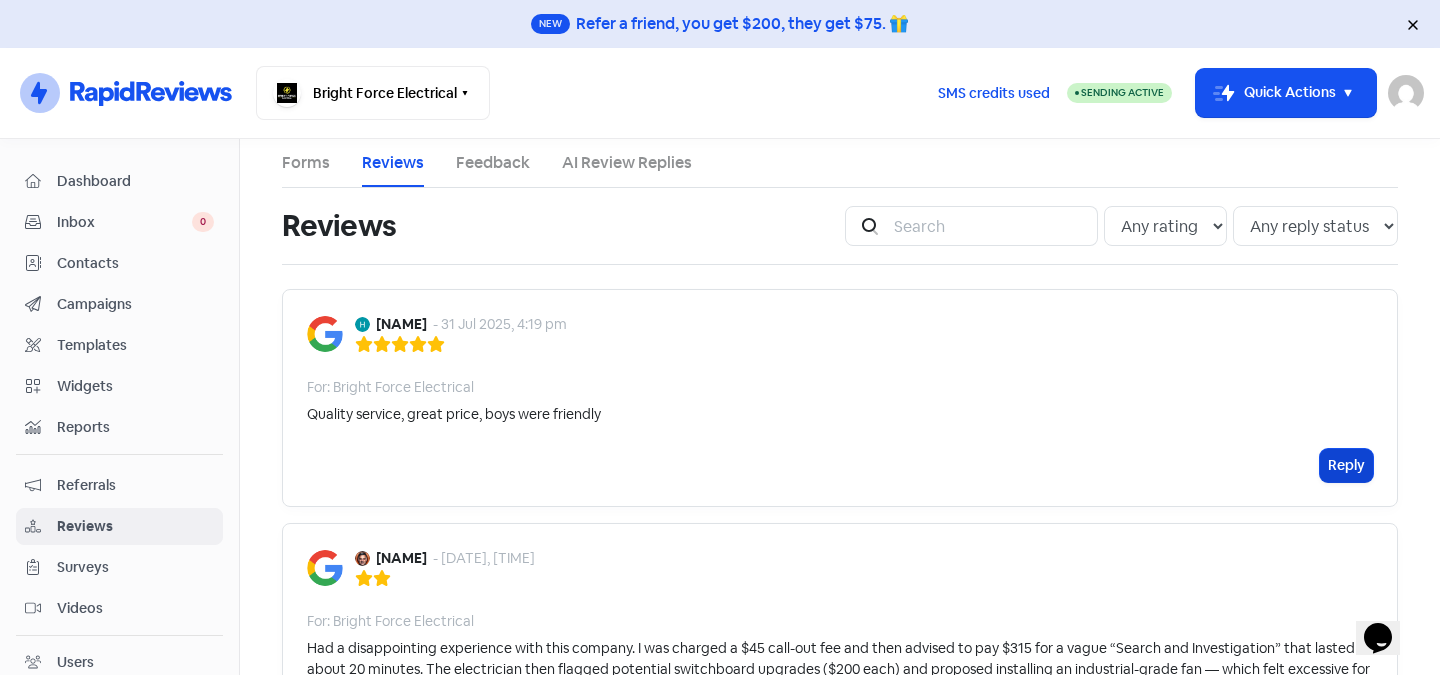 click on "Reply" at bounding box center (1346, 465) 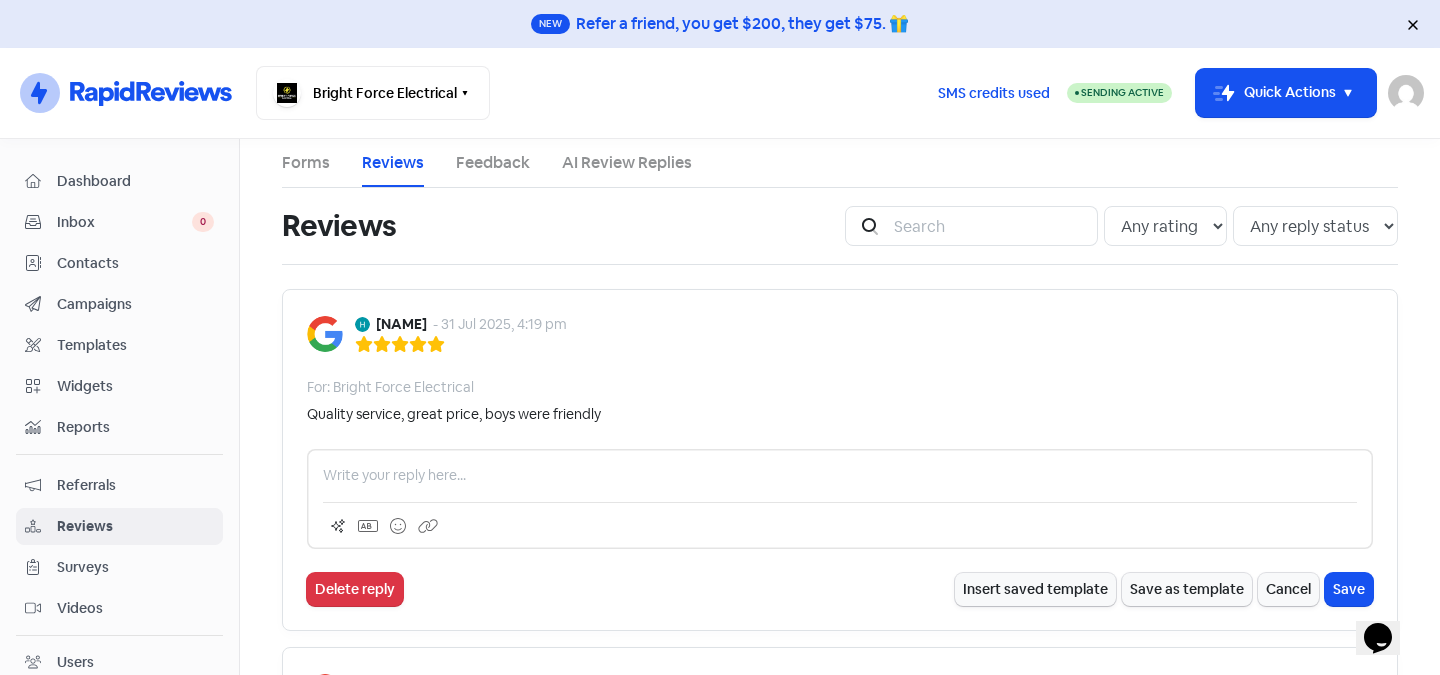 click at bounding box center (840, 475) 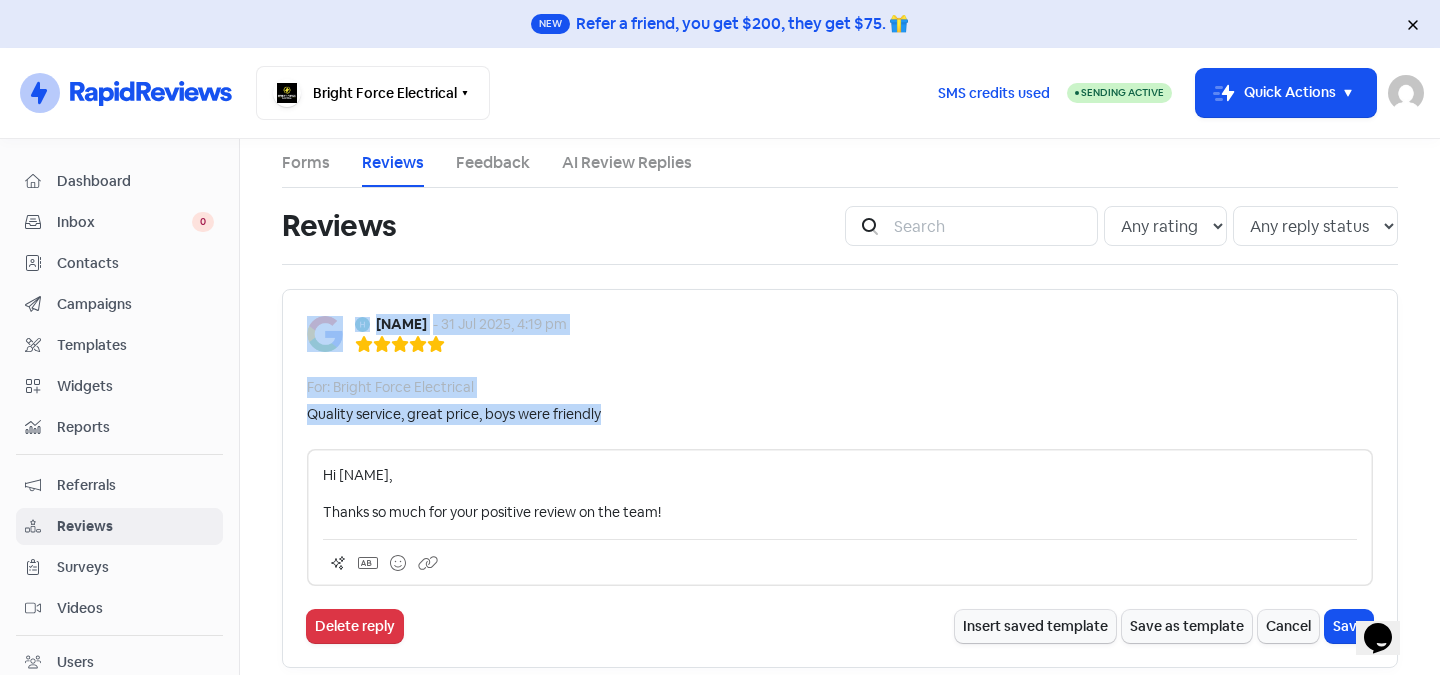 drag, startPoint x: 607, startPoint y: 416, endPoint x: 273, endPoint y: 412, distance: 334.02396 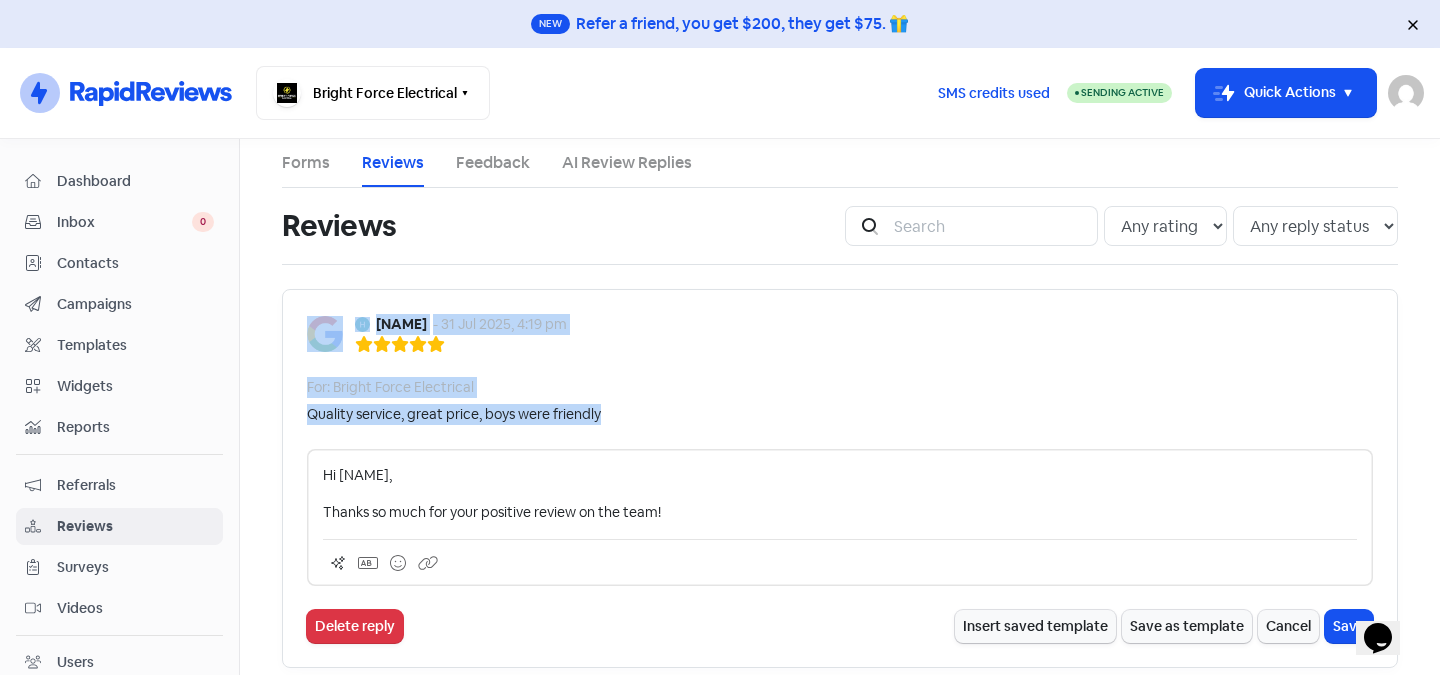 click on "Quality service, great price, boys were friendly" at bounding box center (454, 414) 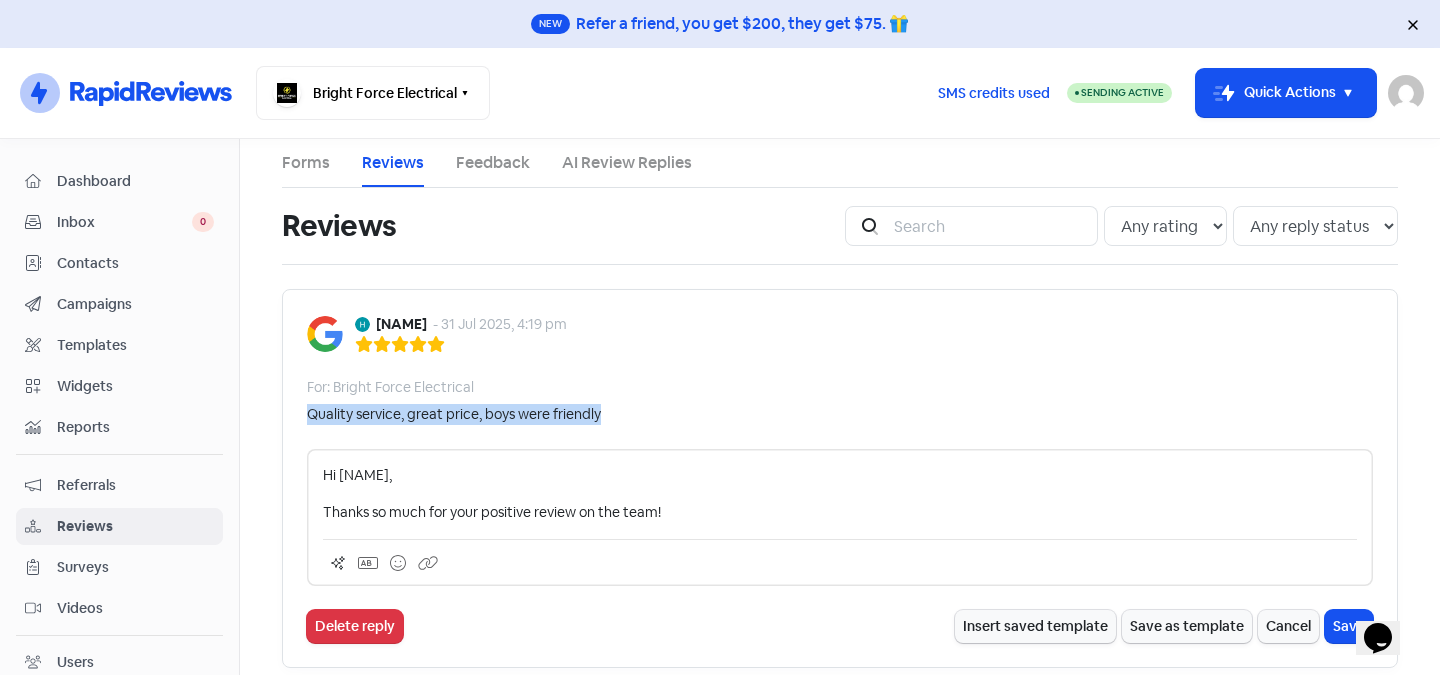 drag, startPoint x: 604, startPoint y: 410, endPoint x: 288, endPoint y: 412, distance: 316.00632 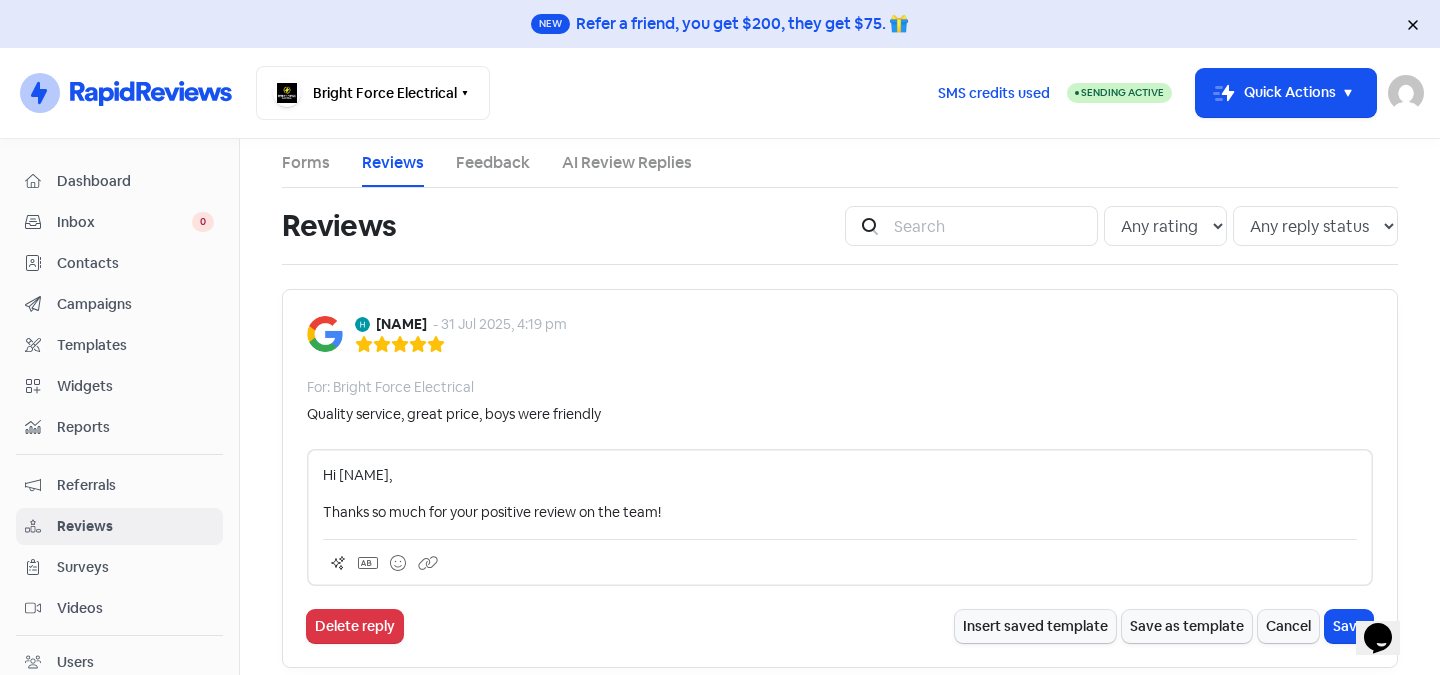click on "Thanks so much for your positive review on the team!" at bounding box center [840, 512] 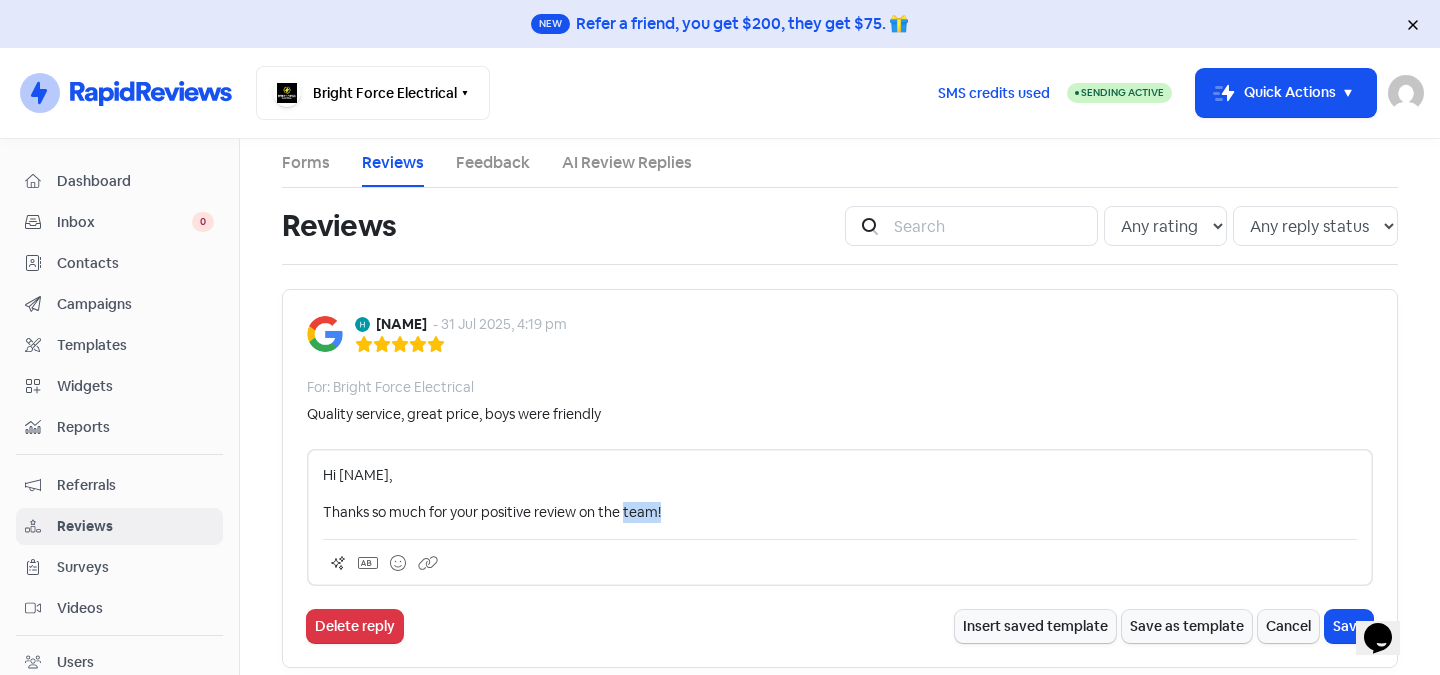 drag, startPoint x: 657, startPoint y: 509, endPoint x: 617, endPoint y: 510, distance: 40.012497 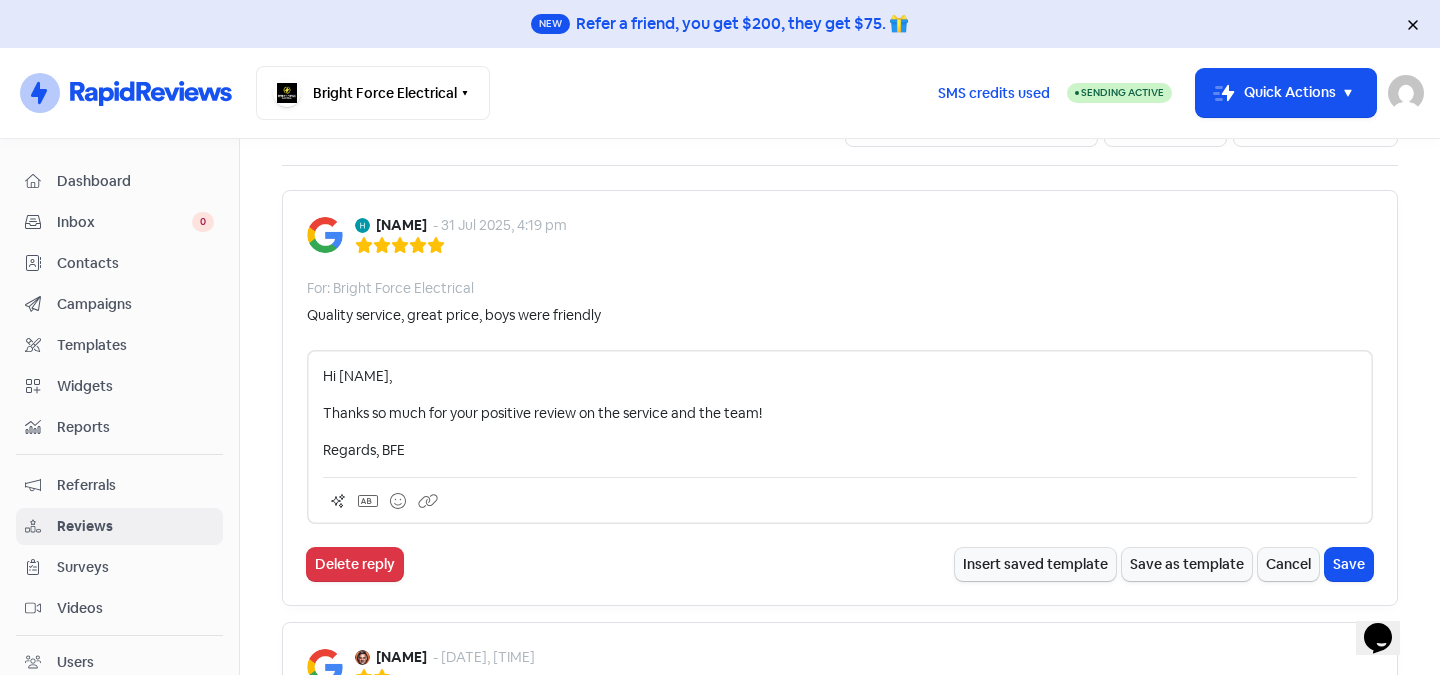 scroll, scrollTop: 100, scrollLeft: 0, axis: vertical 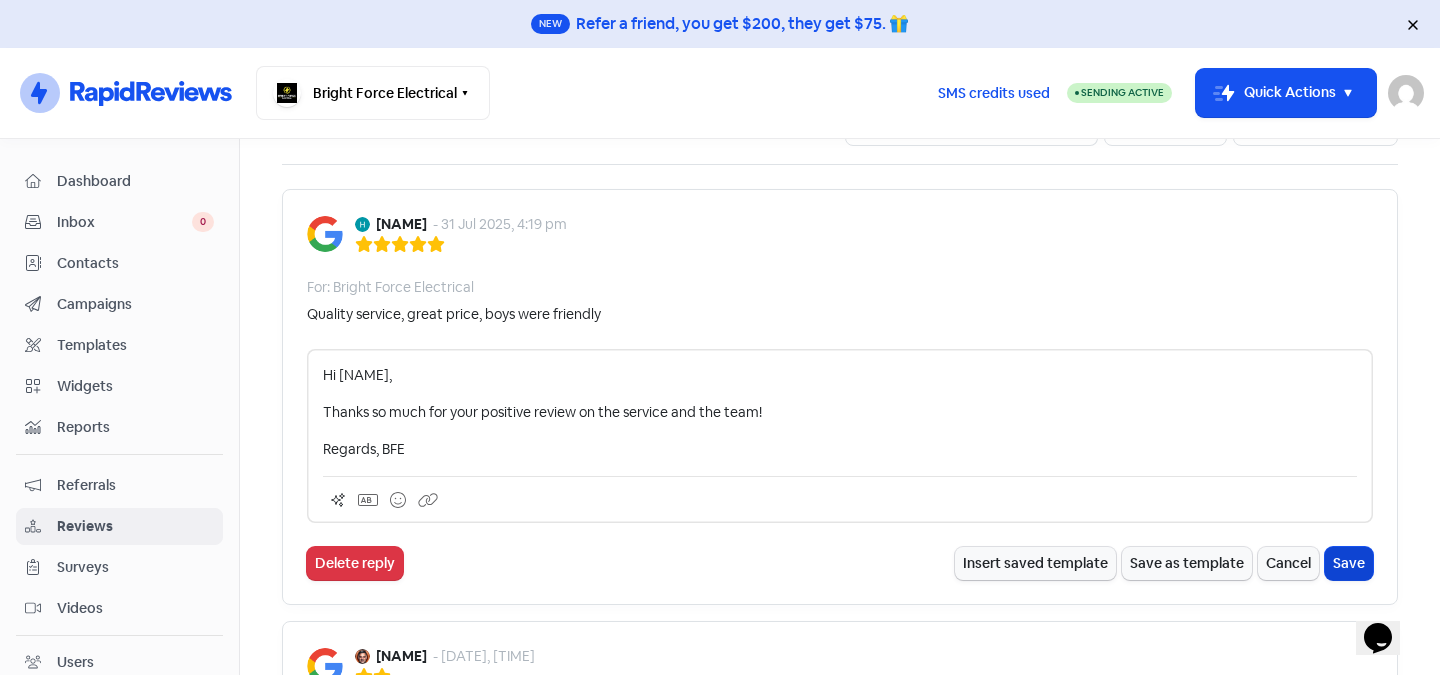 click on "Save" at bounding box center [1349, 563] 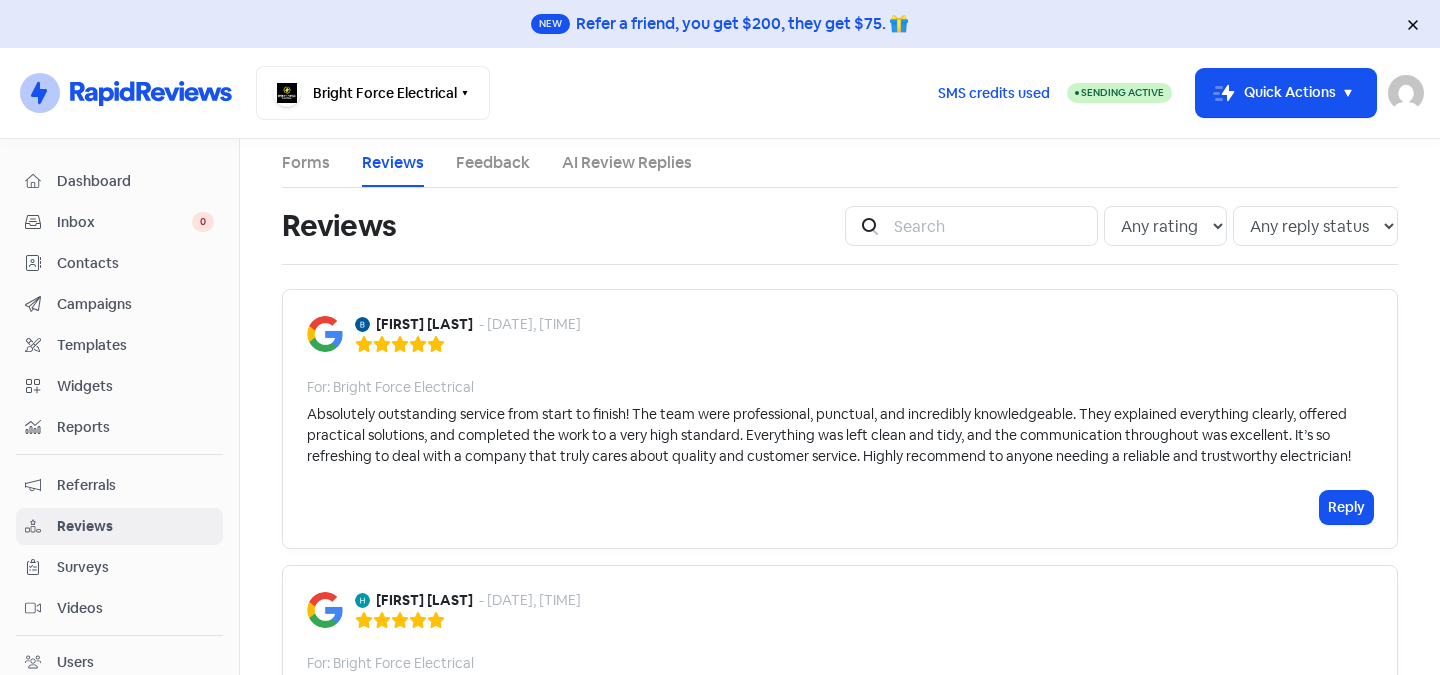 scroll, scrollTop: 0, scrollLeft: 0, axis: both 